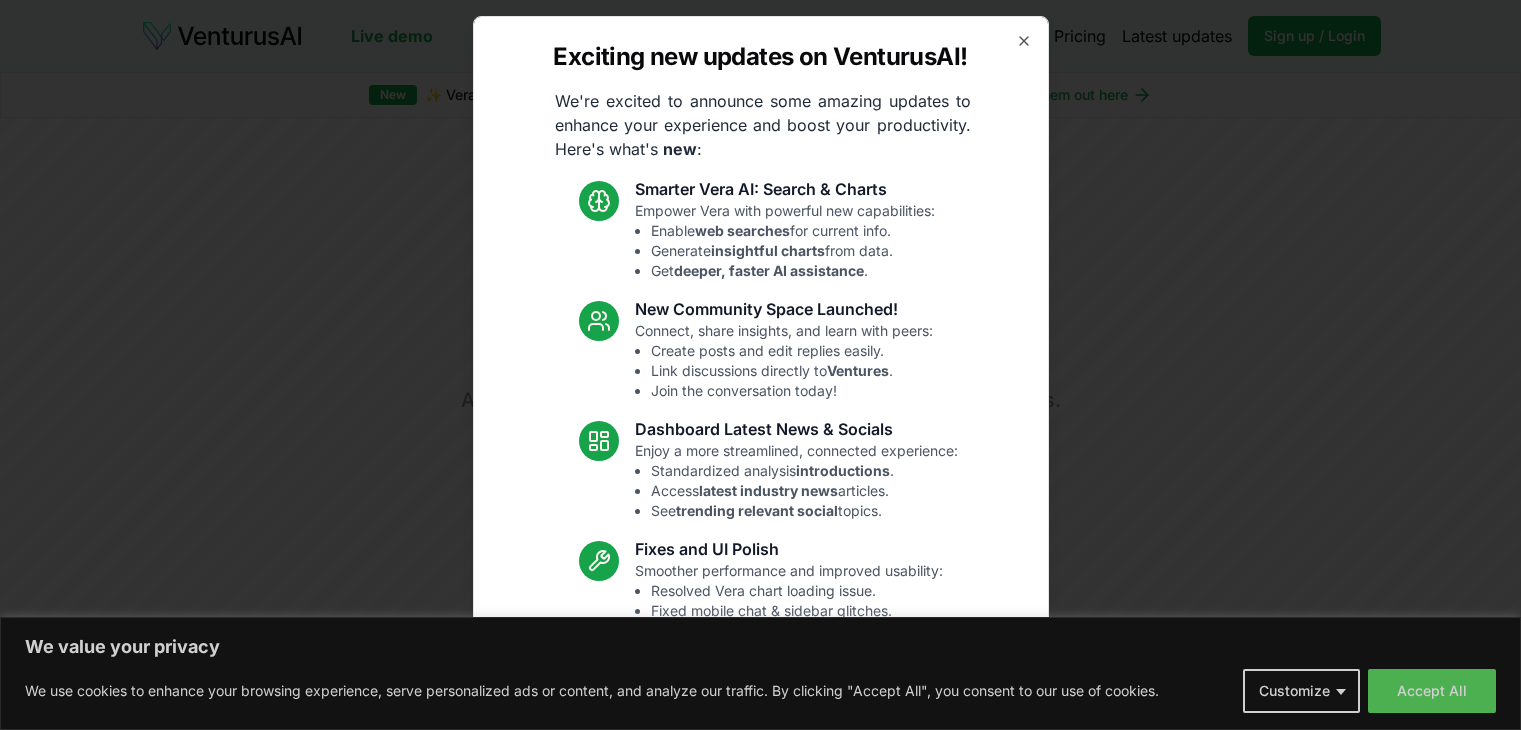 scroll, scrollTop: 0, scrollLeft: 0, axis: both 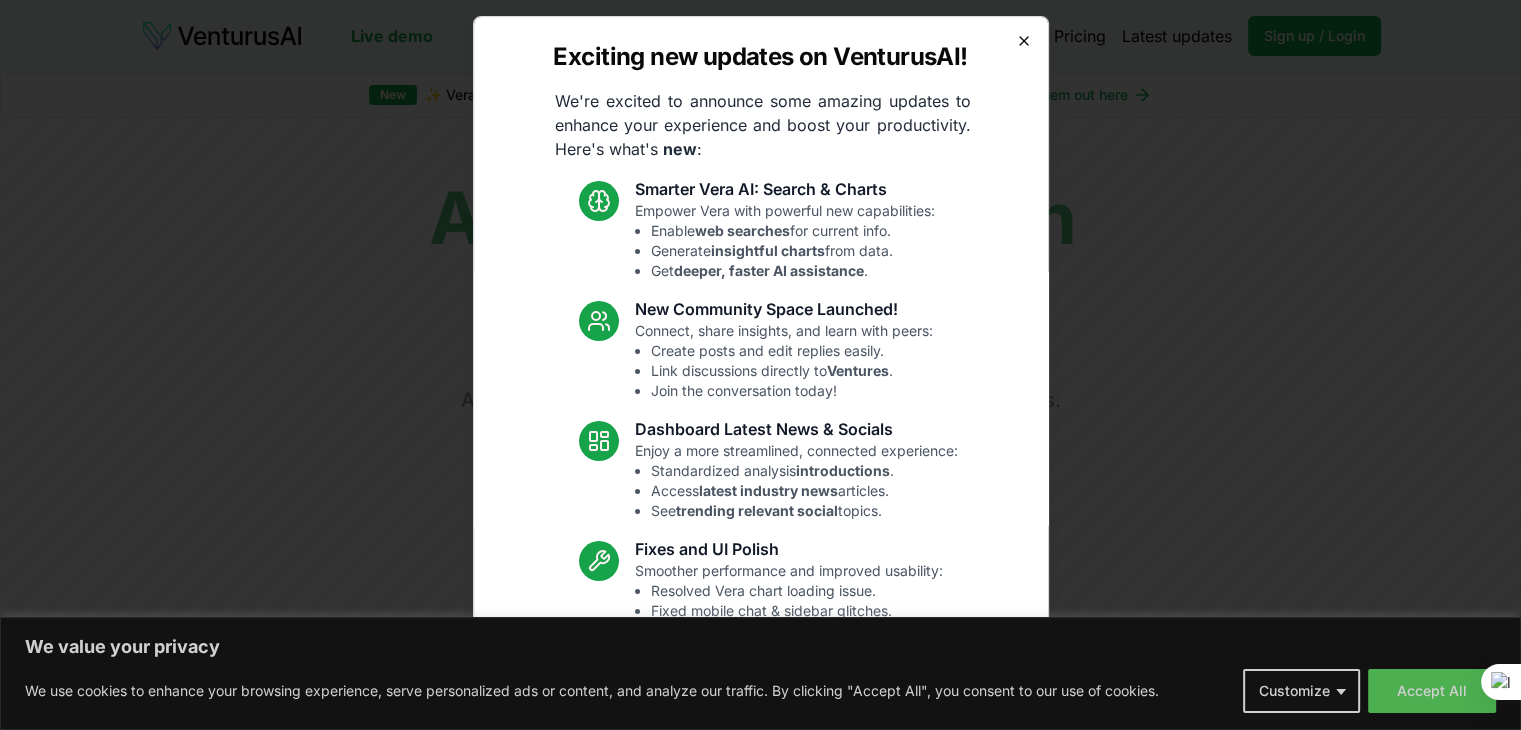 click 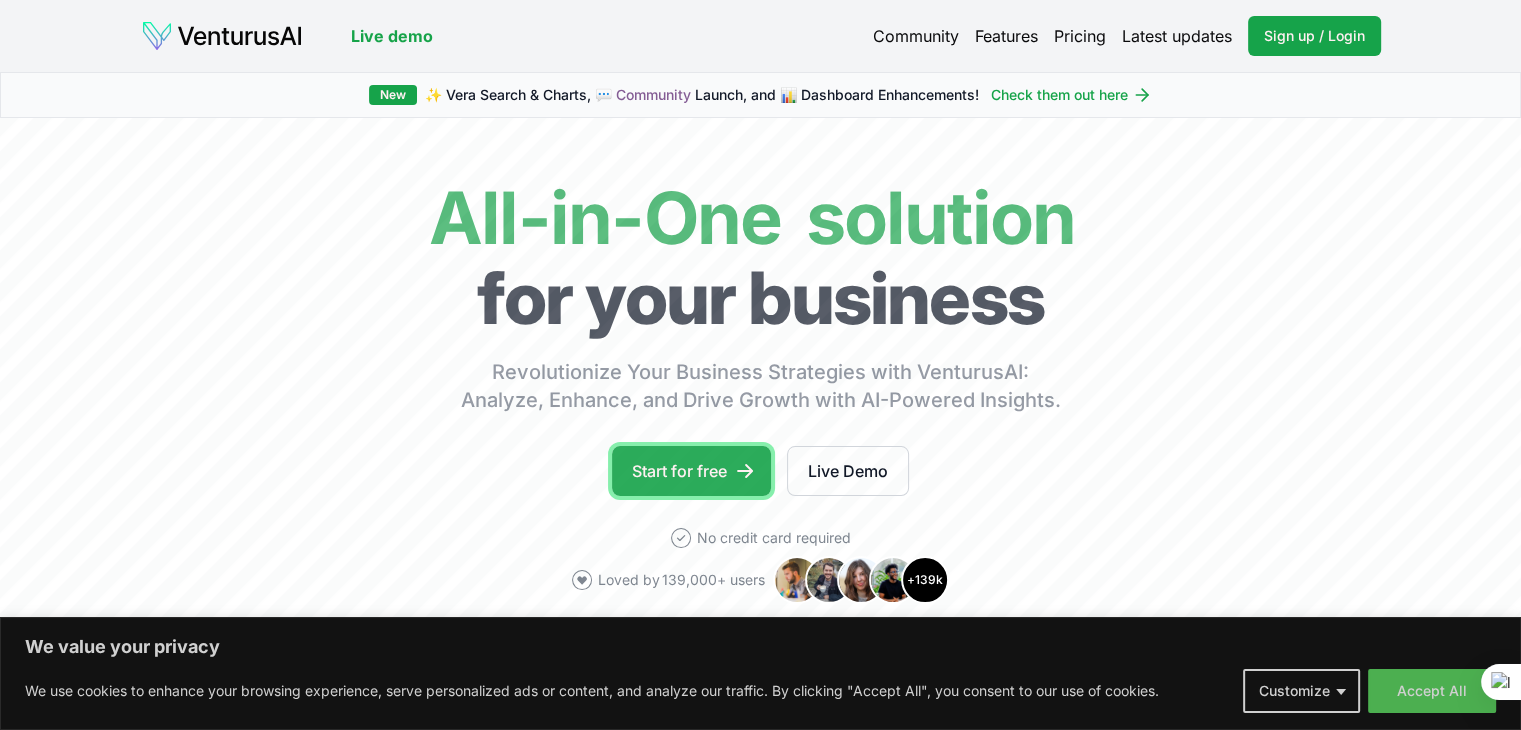 click on "Start for free" at bounding box center [691, 471] 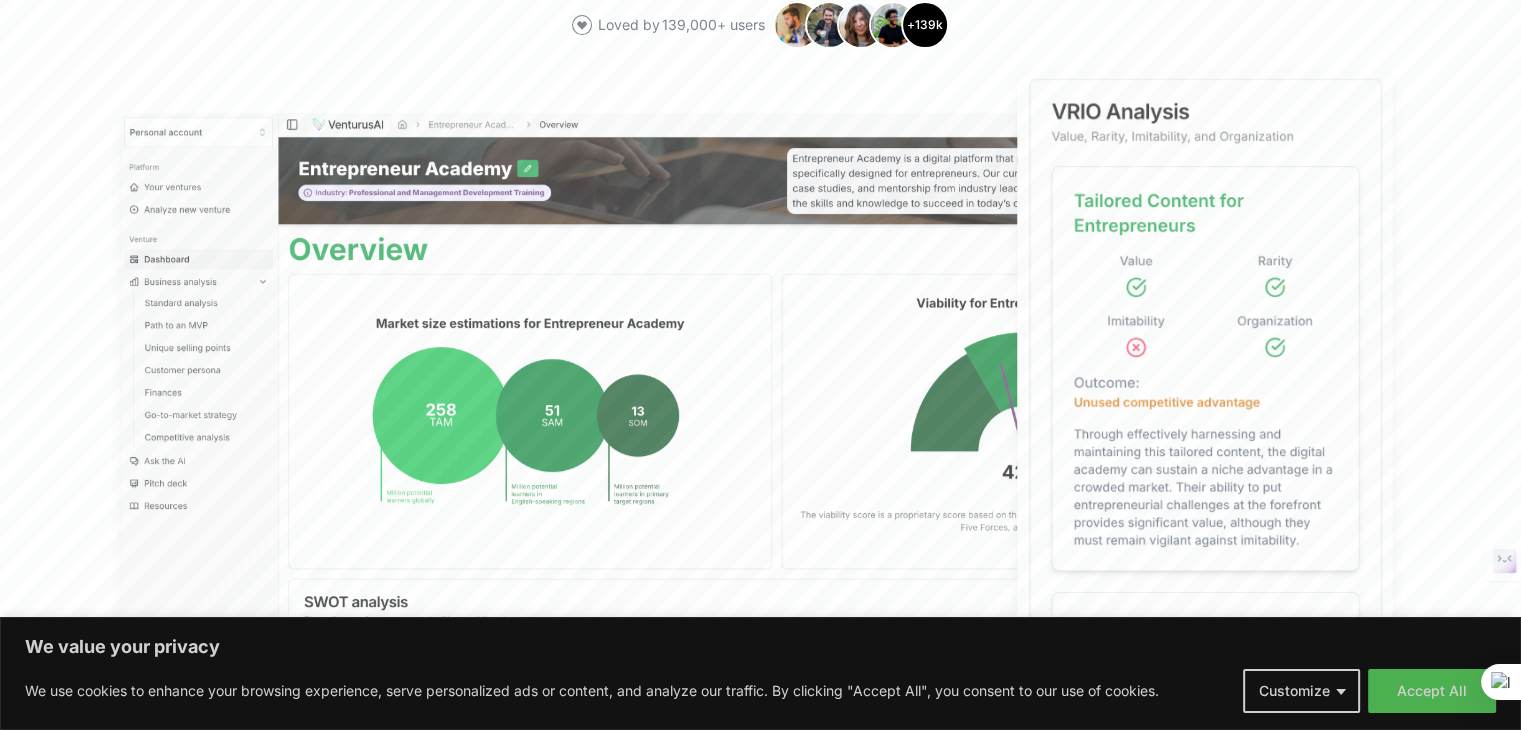 scroll, scrollTop: 550, scrollLeft: 0, axis: vertical 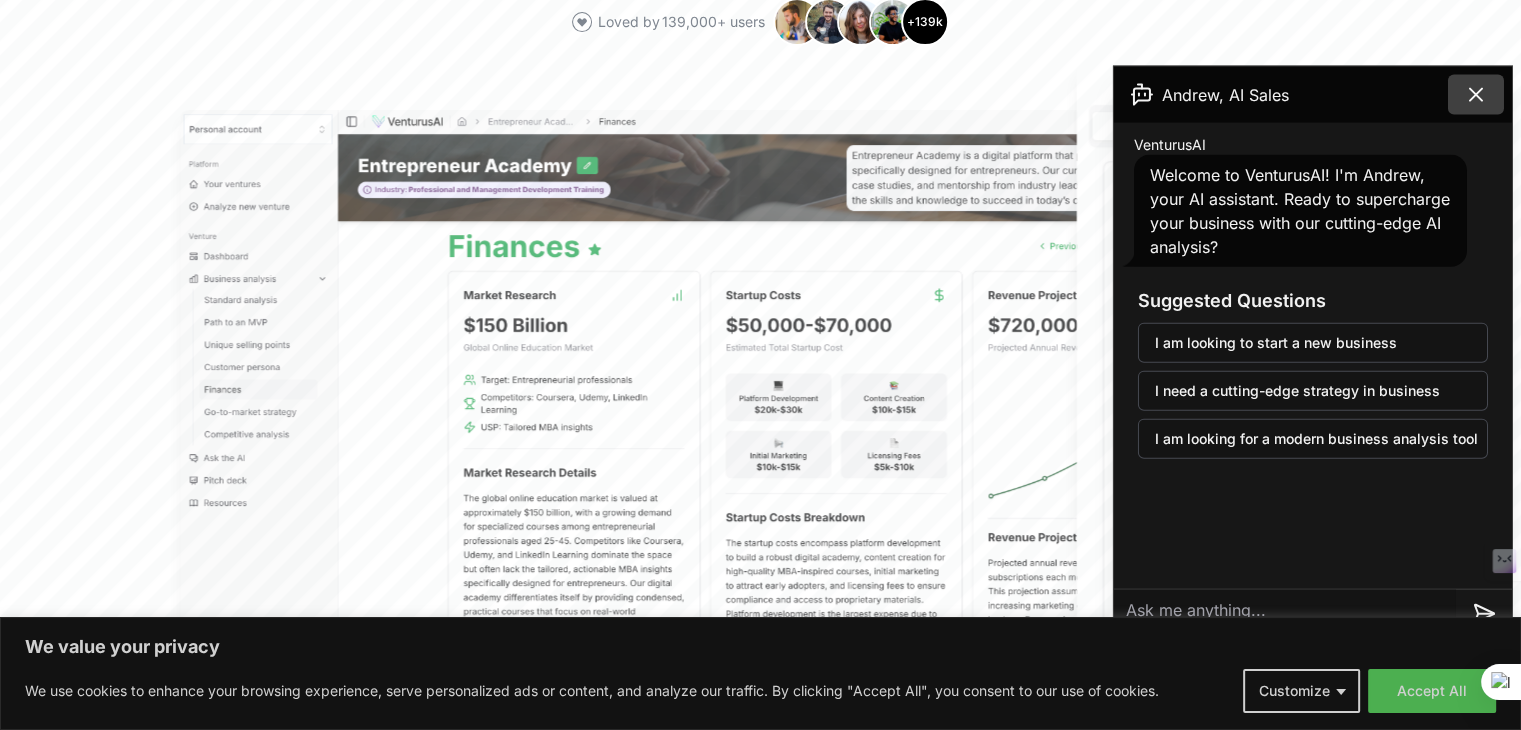 click at bounding box center [1476, 95] 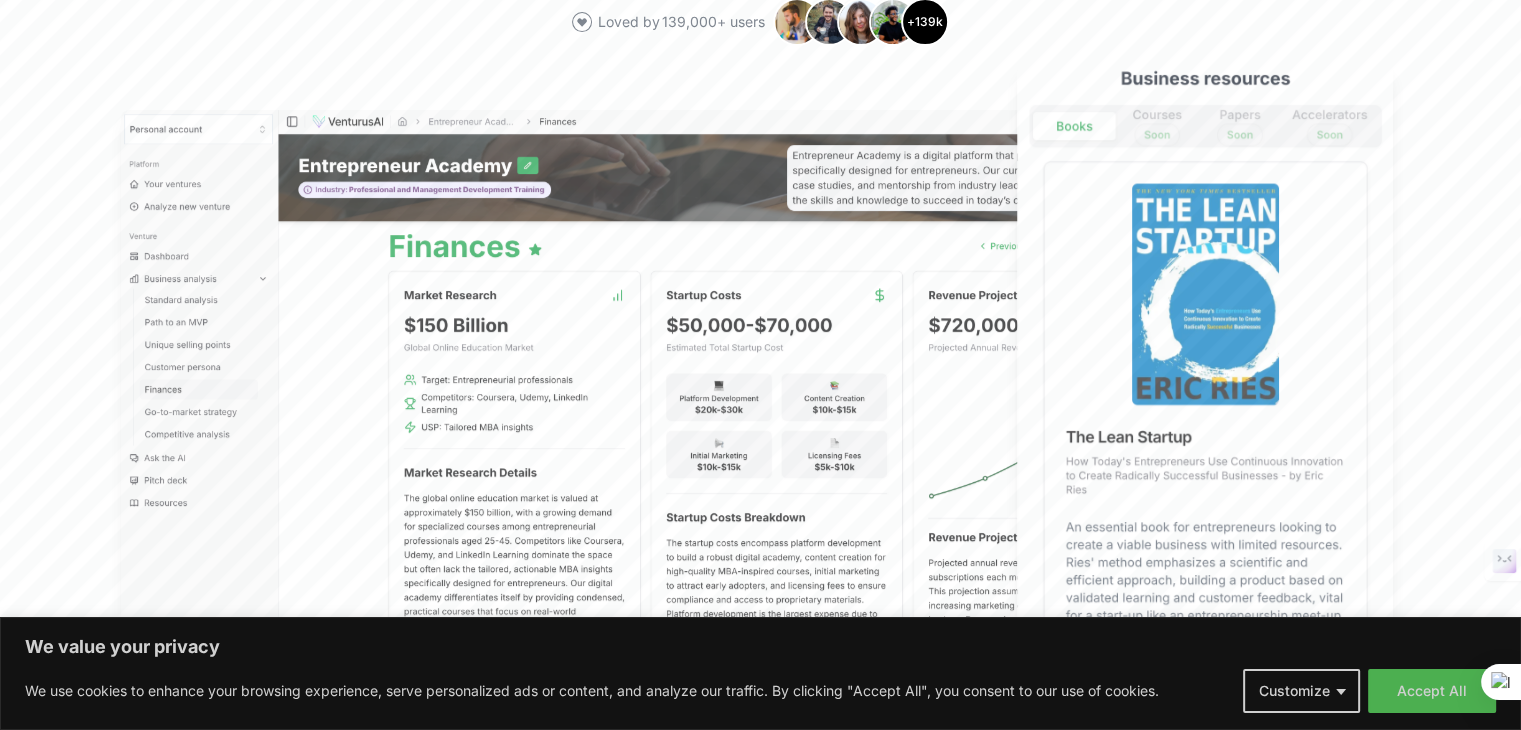 scroll, scrollTop: 0, scrollLeft: 0, axis: both 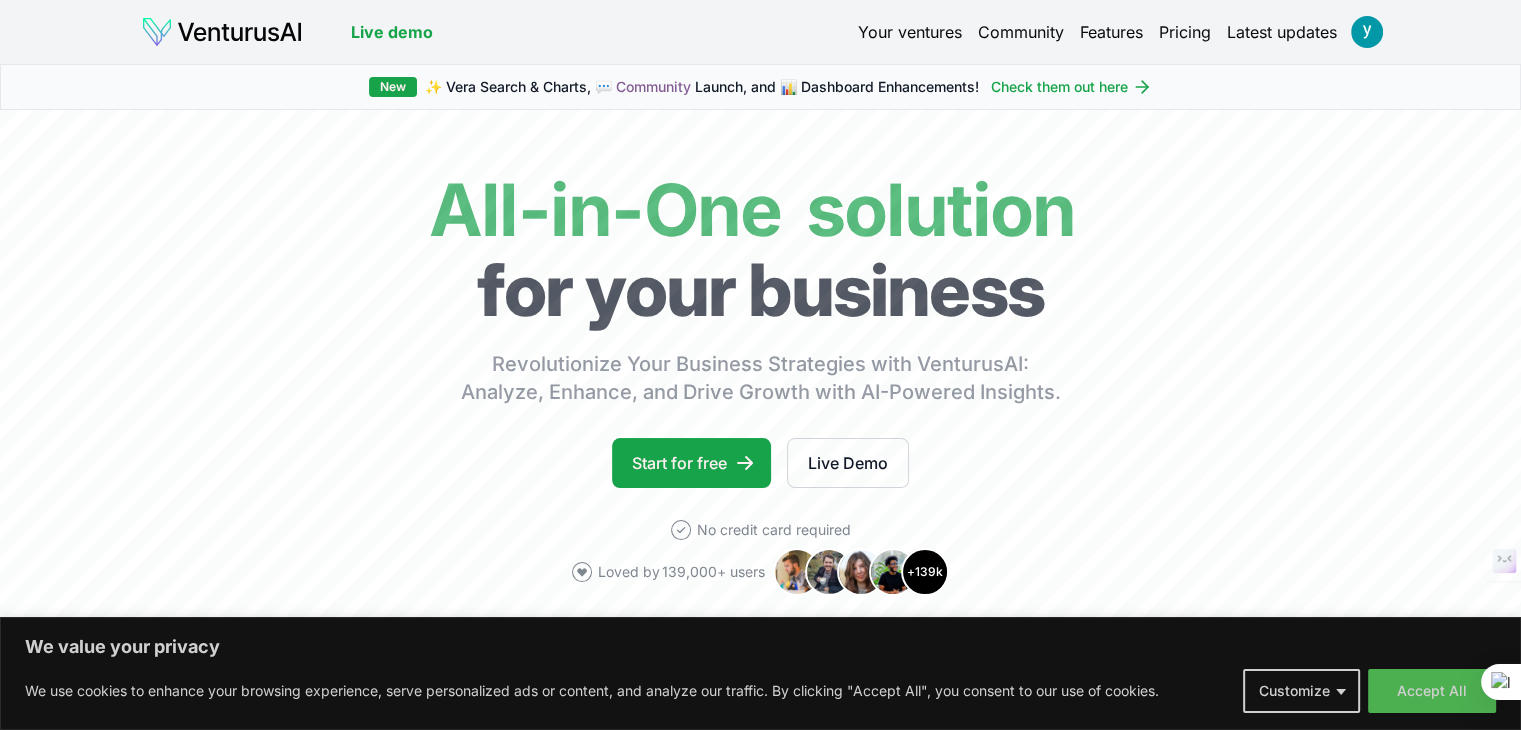 click on "Check them out here" at bounding box center [1071, 87] 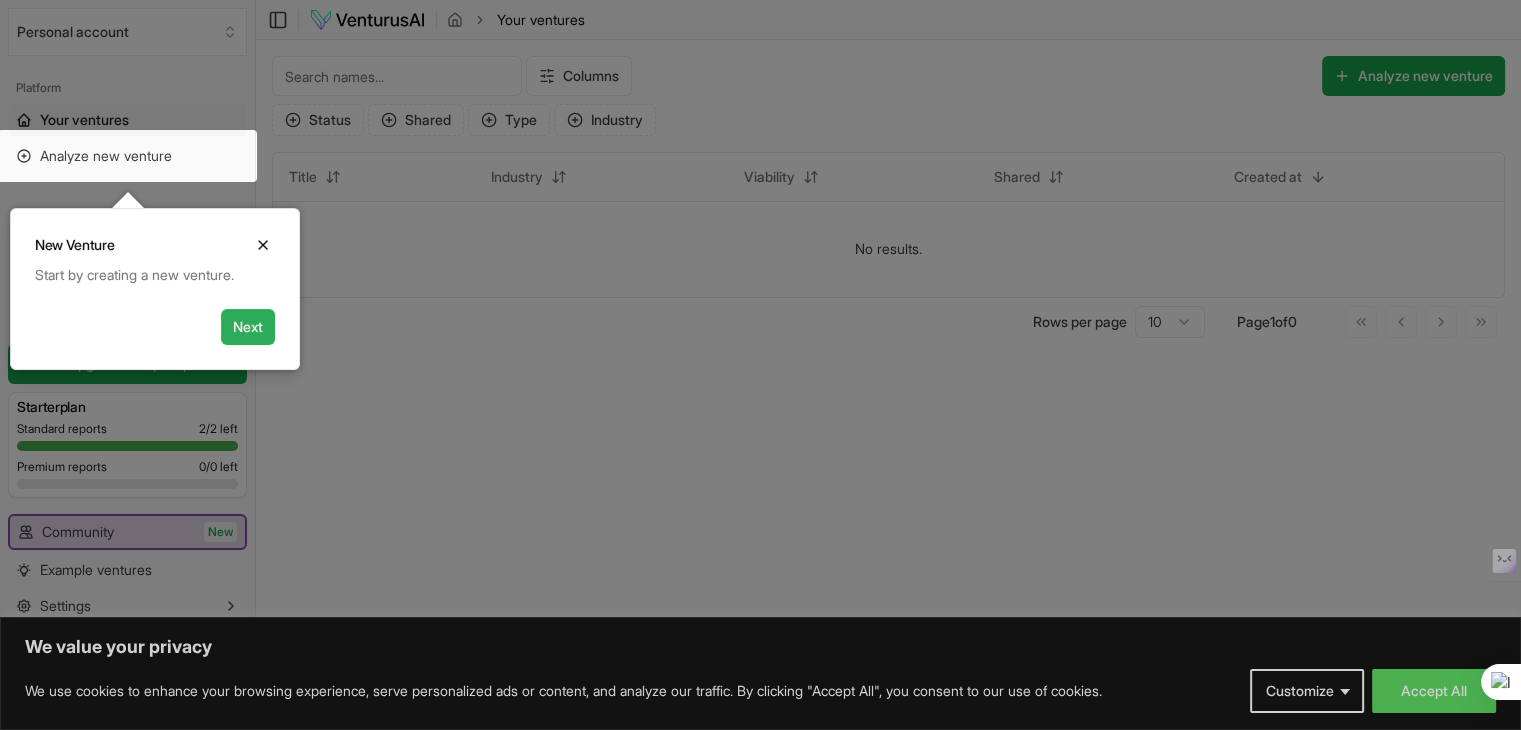click on "Next" at bounding box center (248, 327) 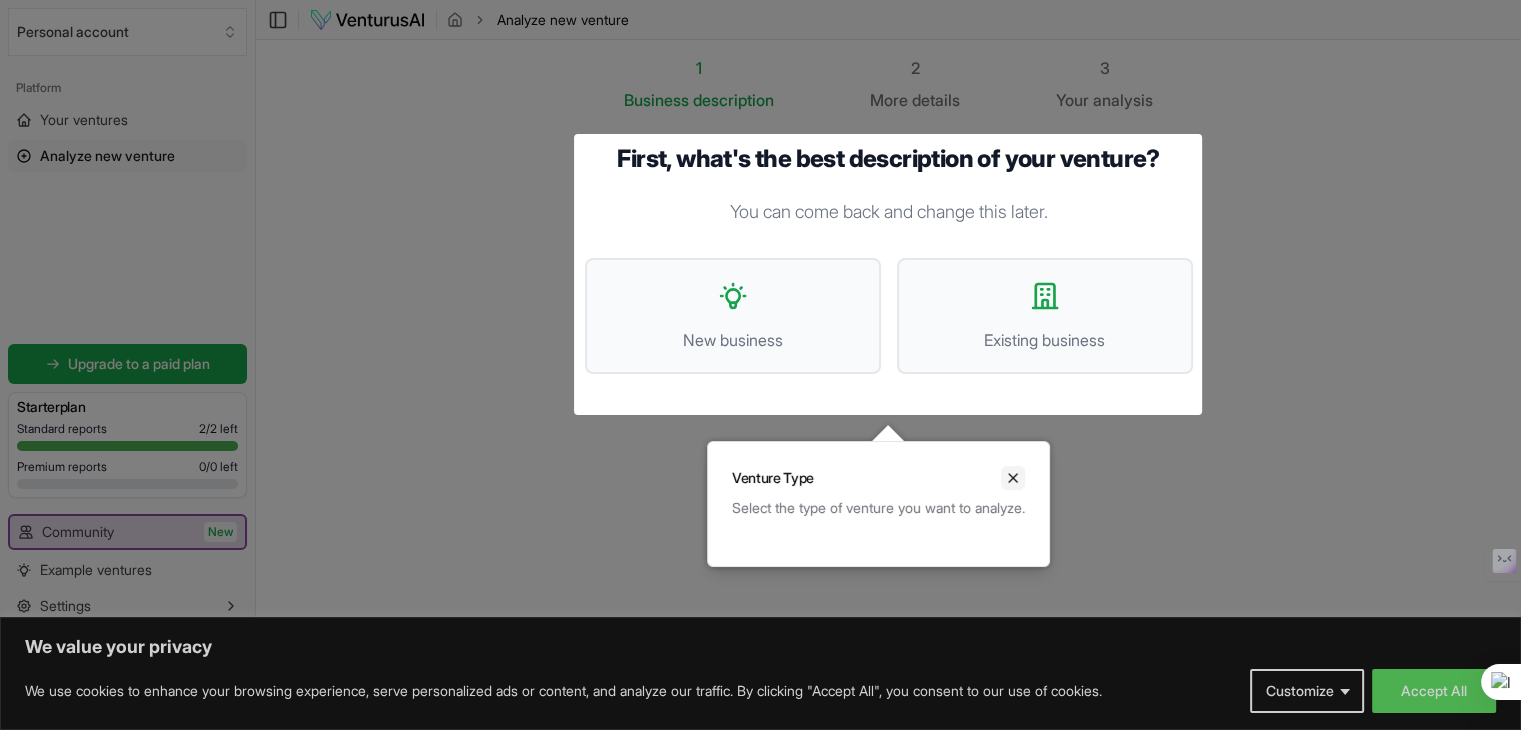 click 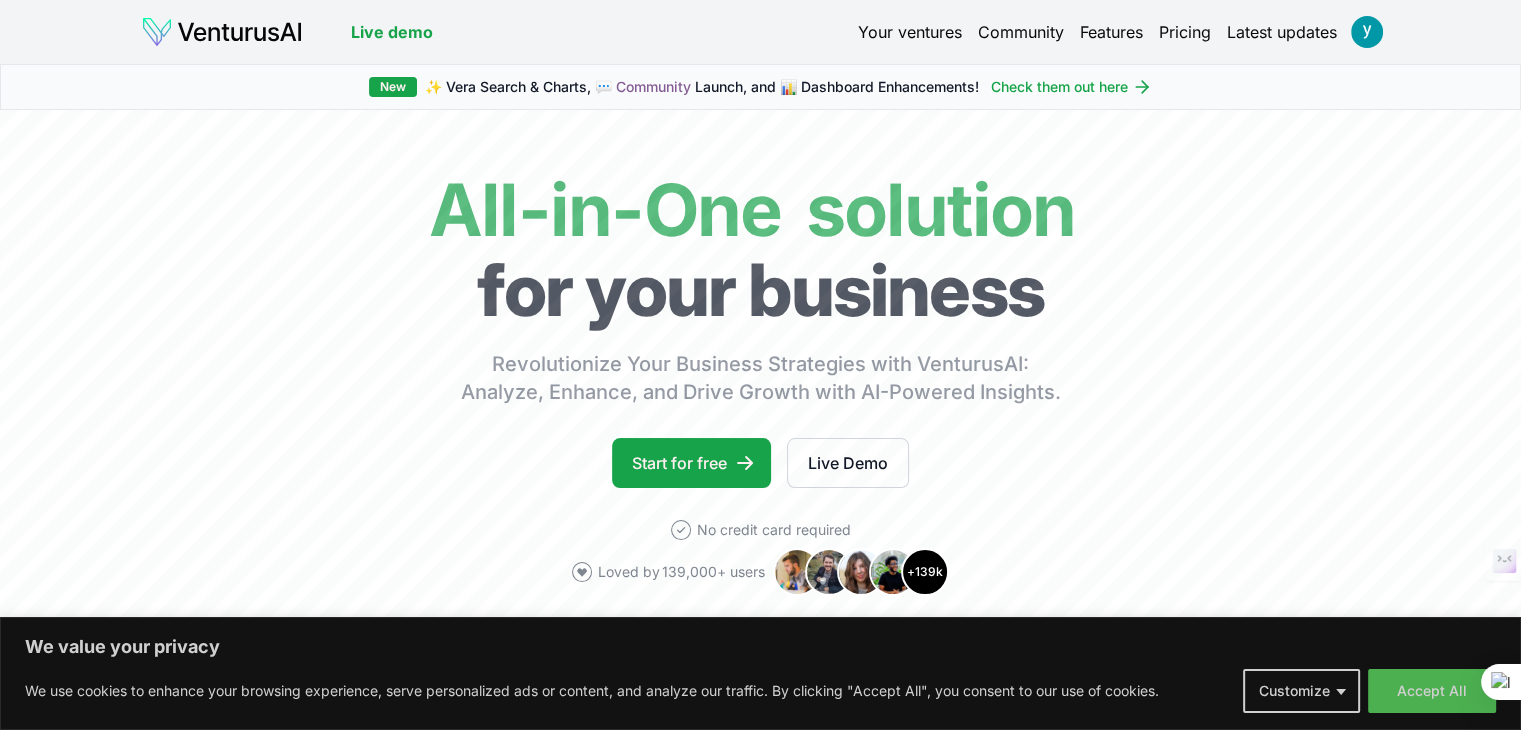 click on "Features" at bounding box center [1111, 32] 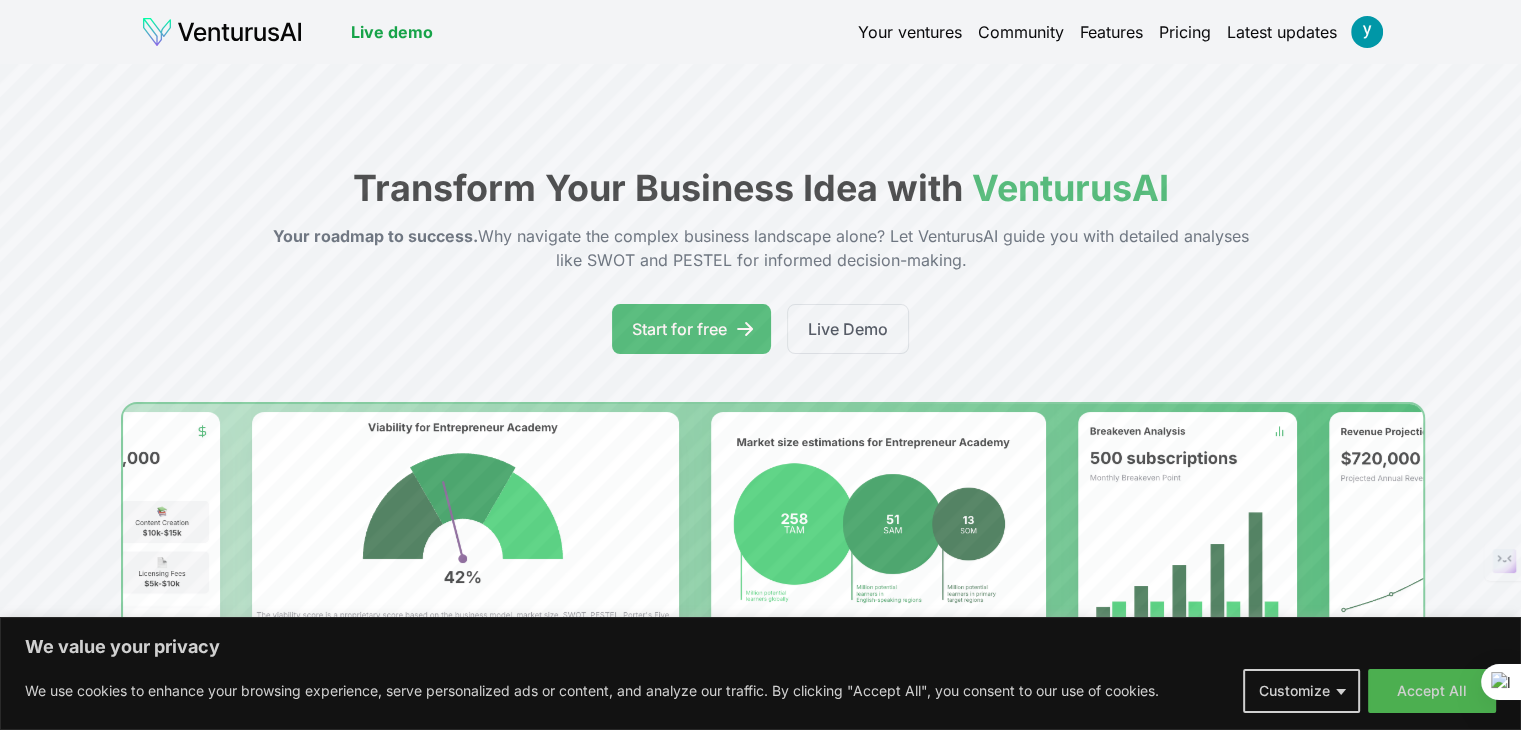 click on "Latest updates" at bounding box center [1282, 32] 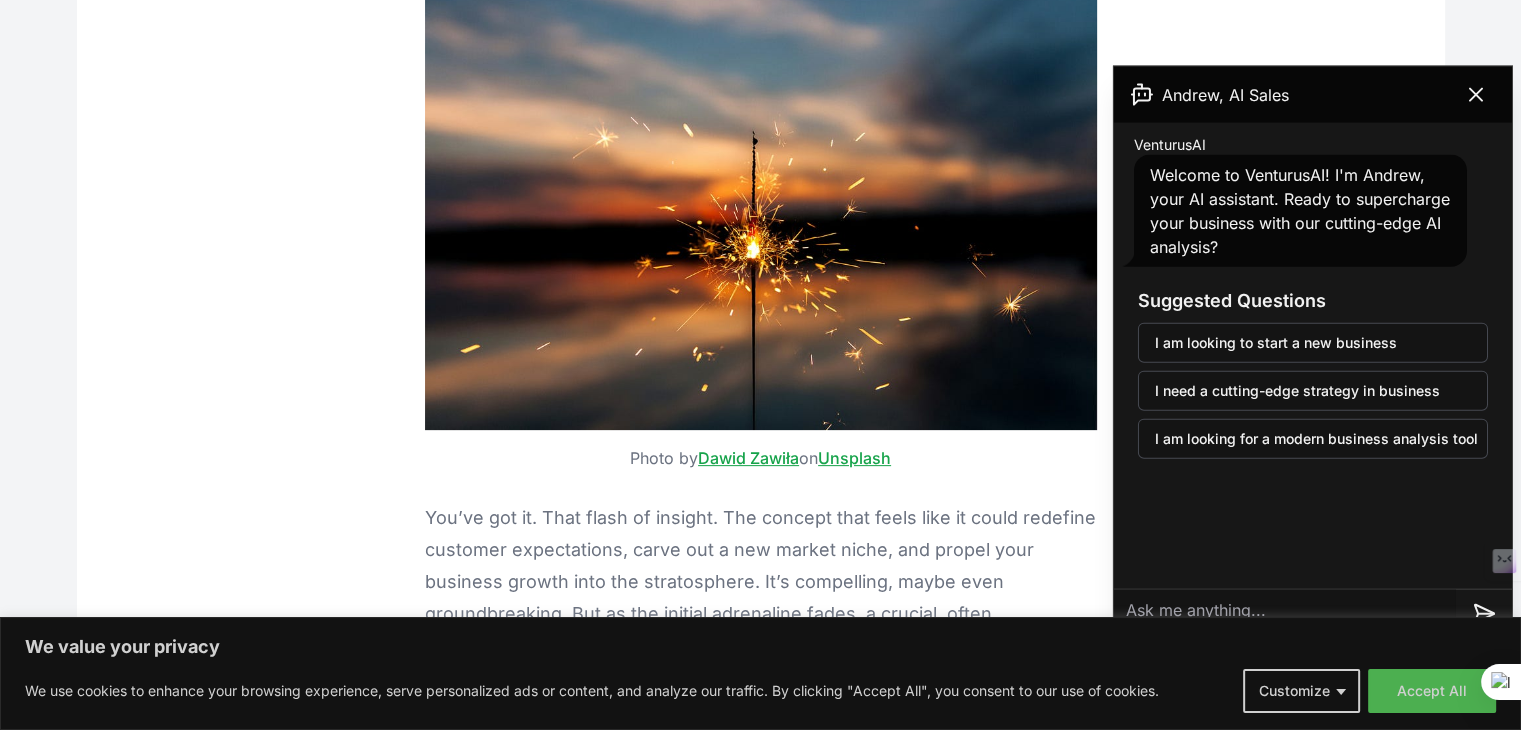 scroll, scrollTop: 1071, scrollLeft: 0, axis: vertical 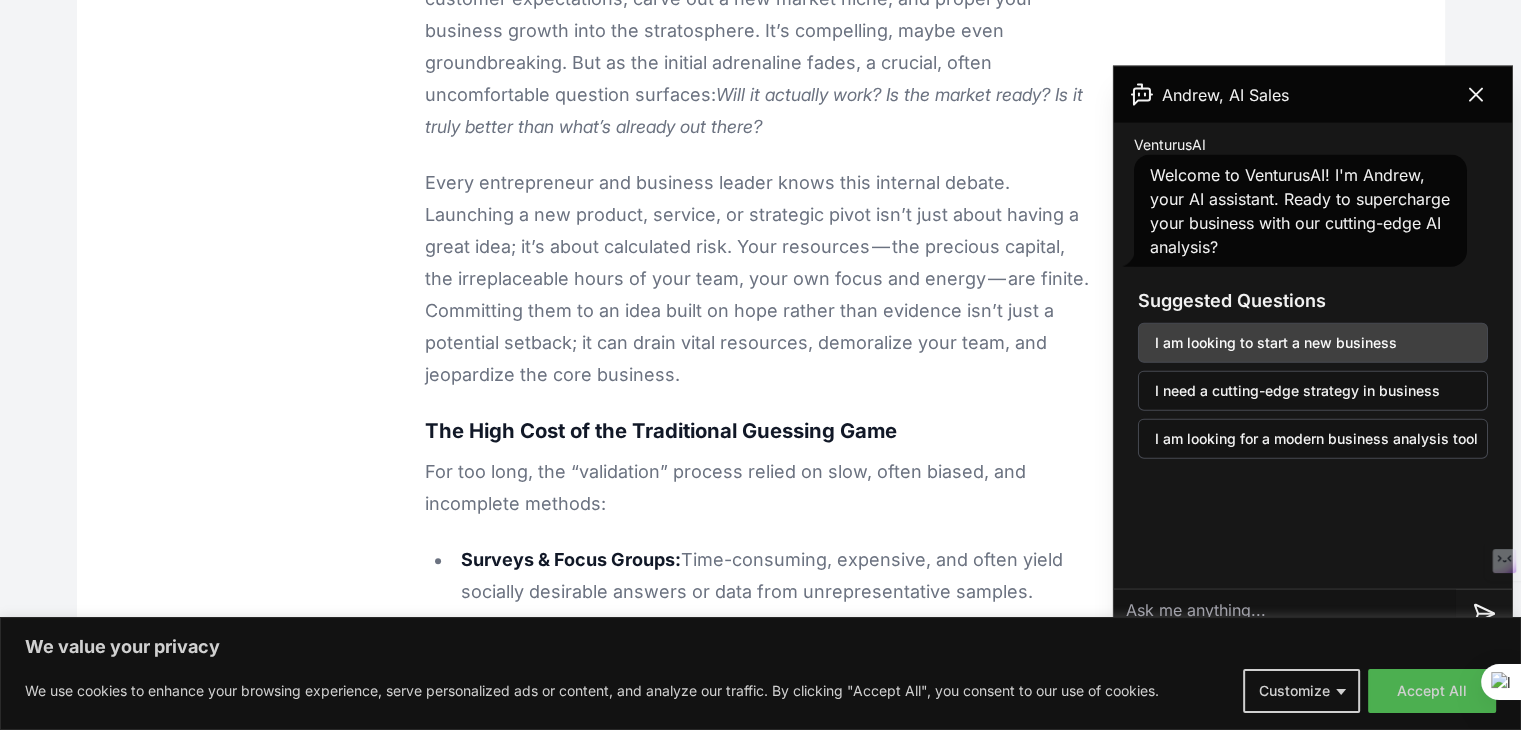click on "I am looking to start a new business" at bounding box center (1313, 343) 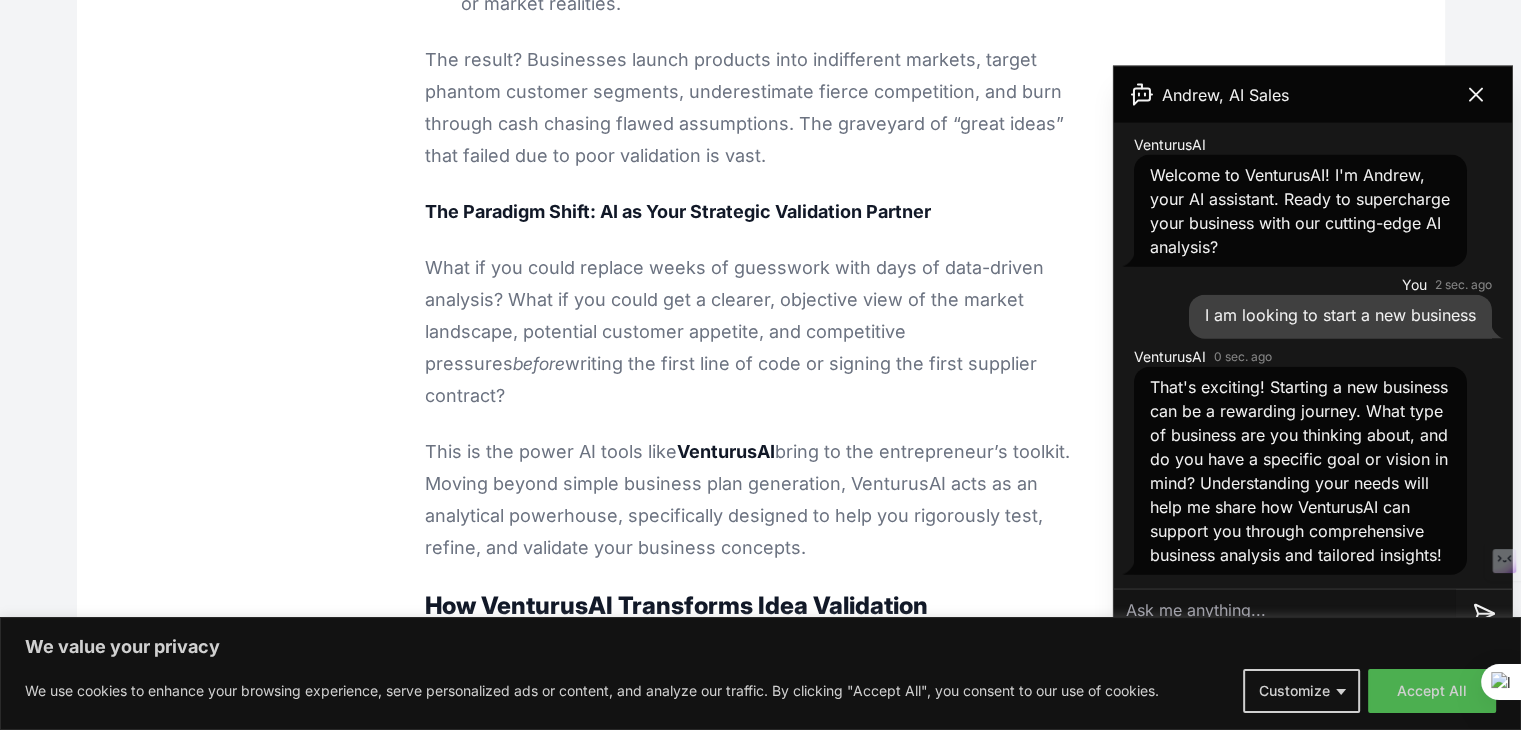 scroll, scrollTop: 1950, scrollLeft: 0, axis: vertical 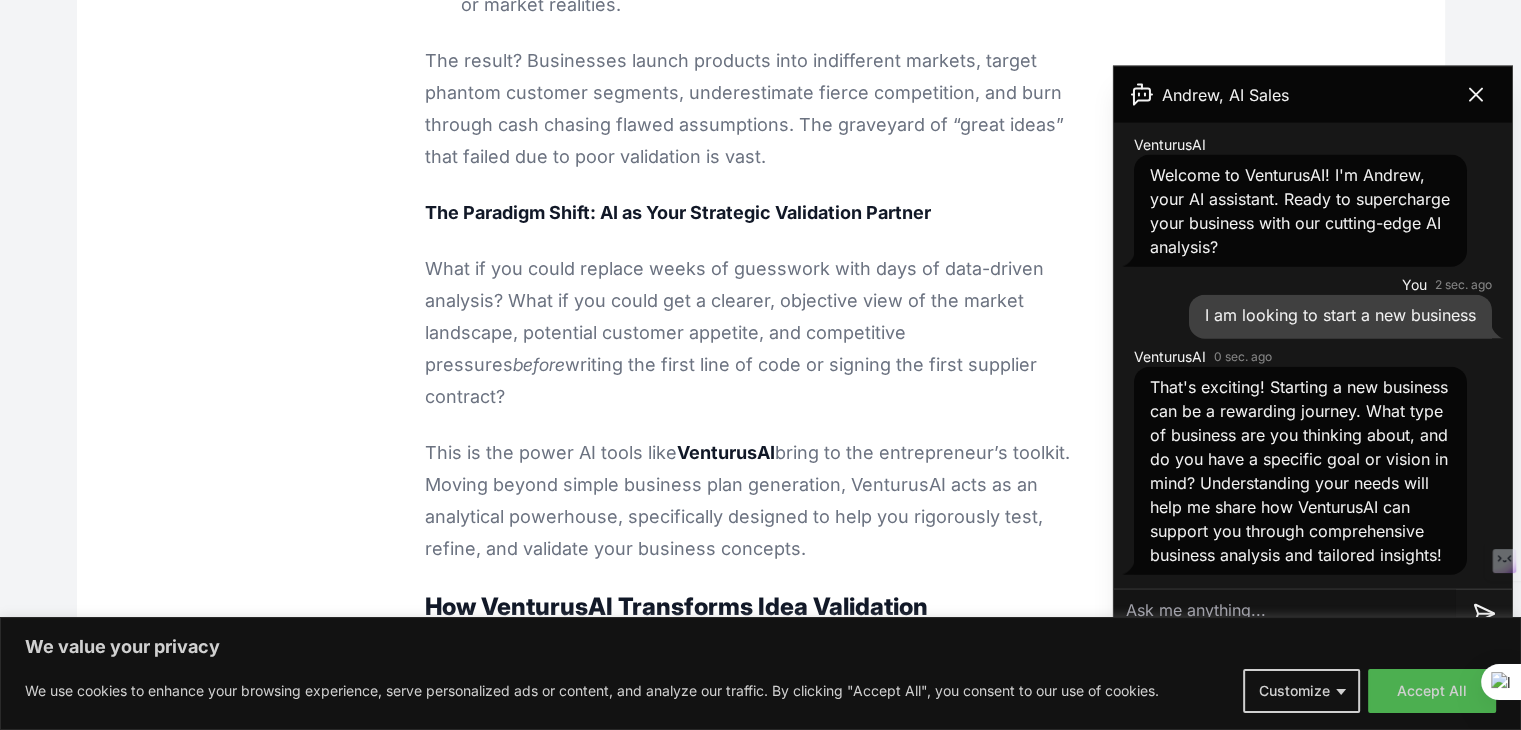 click at bounding box center [1285, 613] 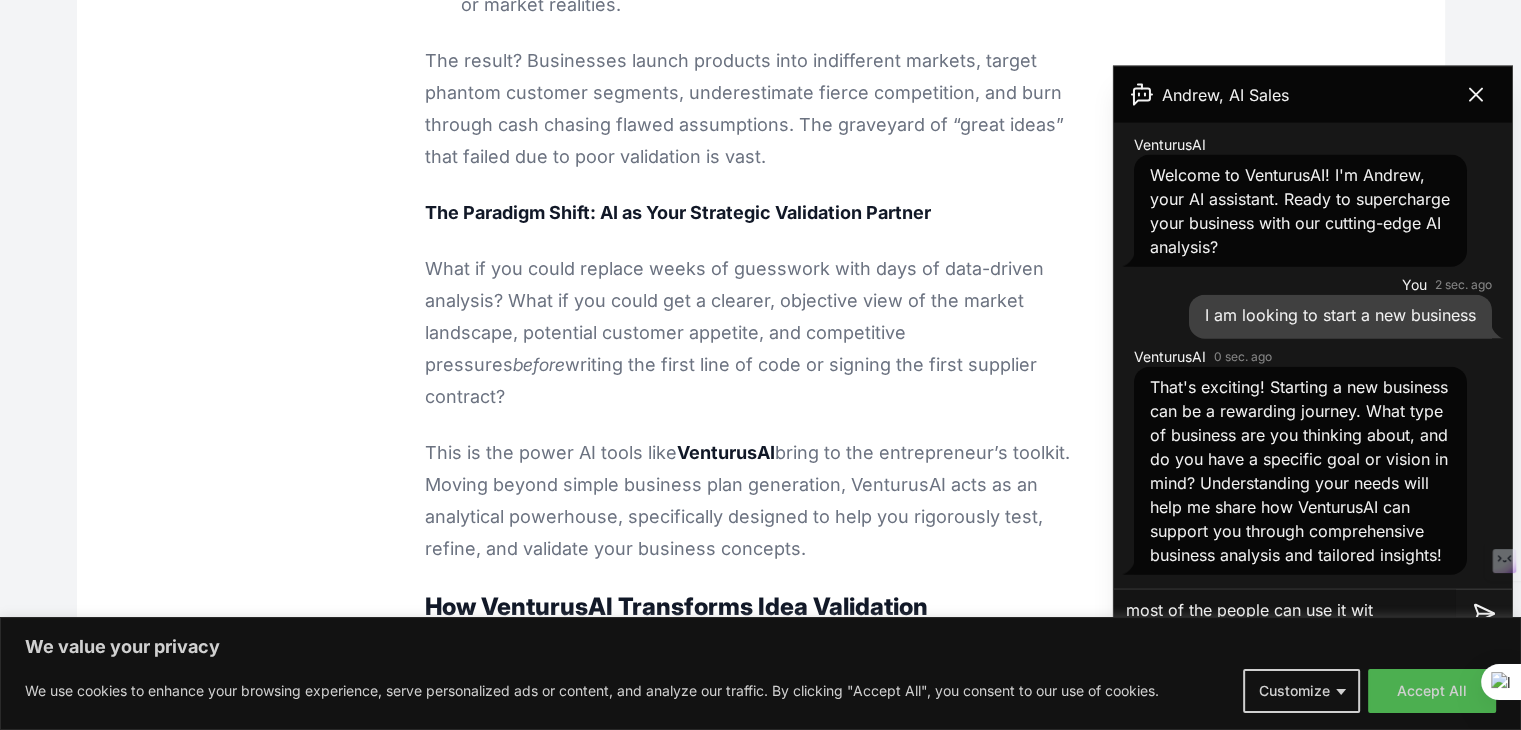 type on "most of the people can use it with" 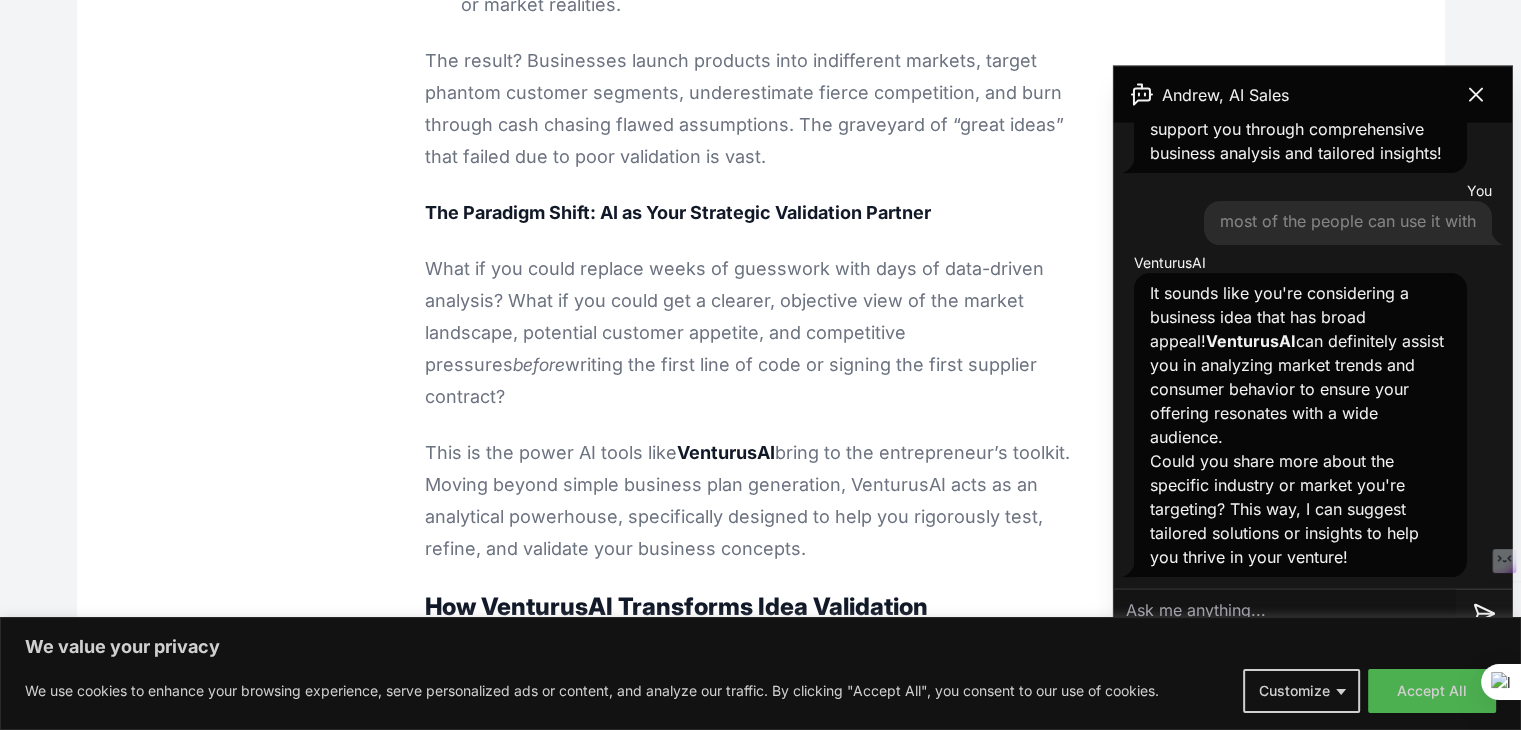 scroll, scrollTop: 449, scrollLeft: 0, axis: vertical 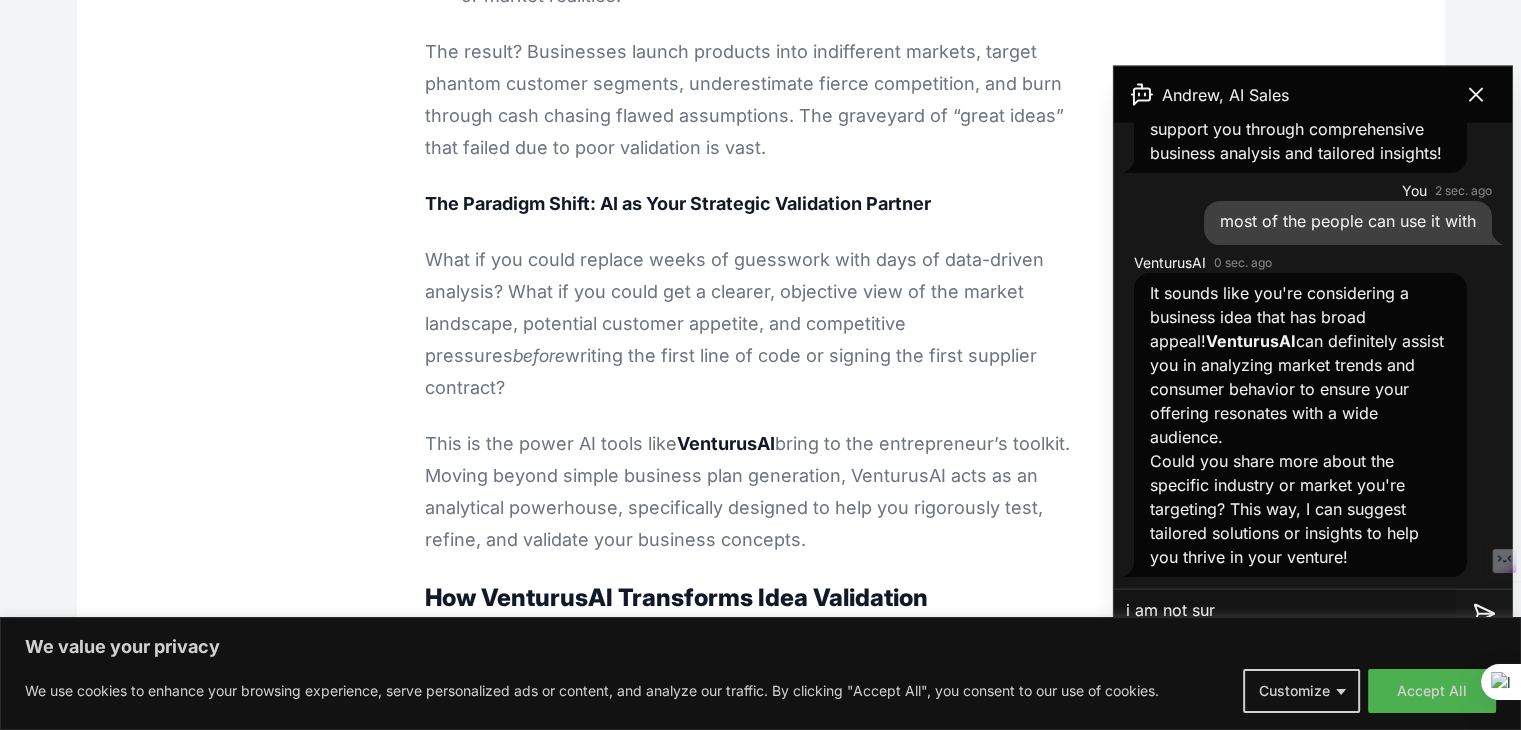 type on "i am not sure" 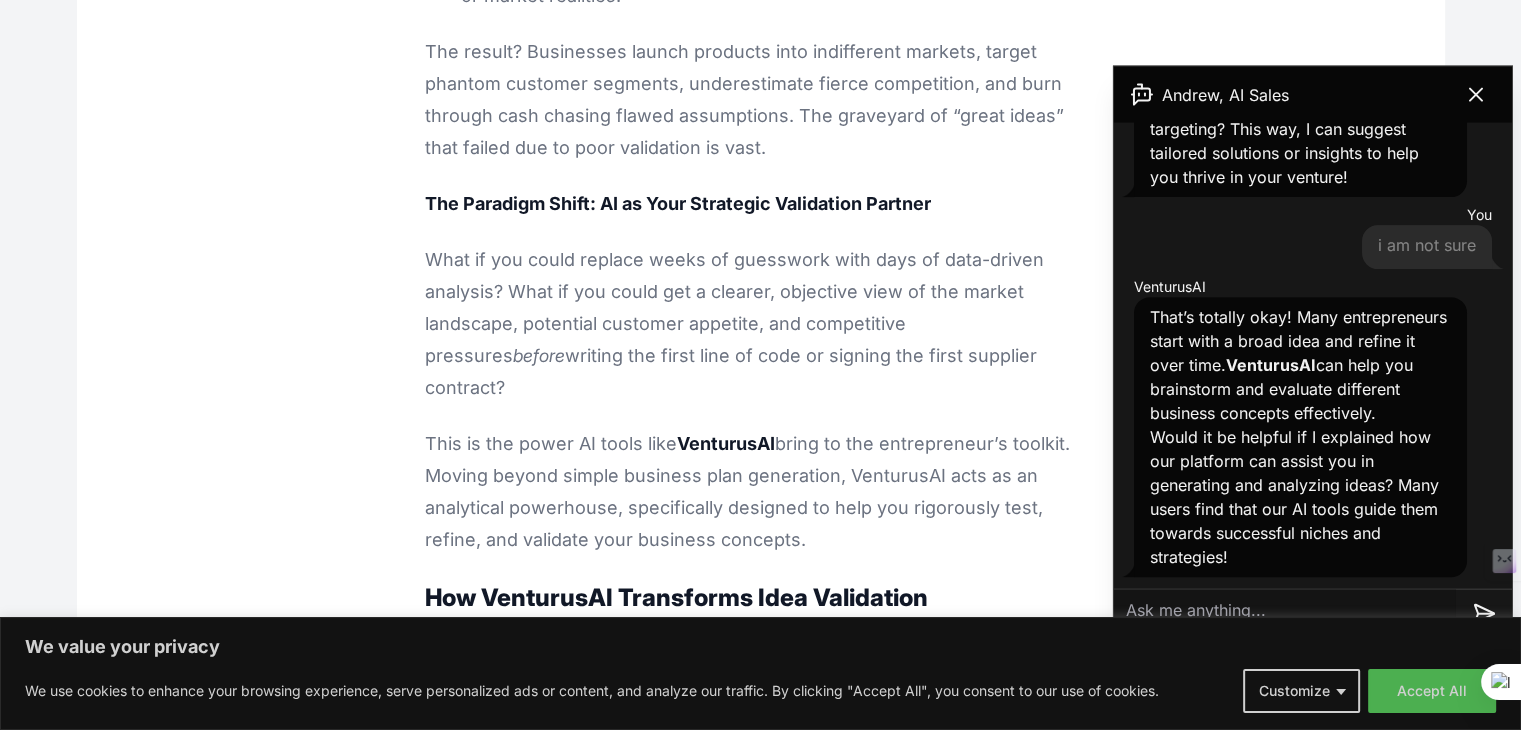 scroll, scrollTop: 853, scrollLeft: 0, axis: vertical 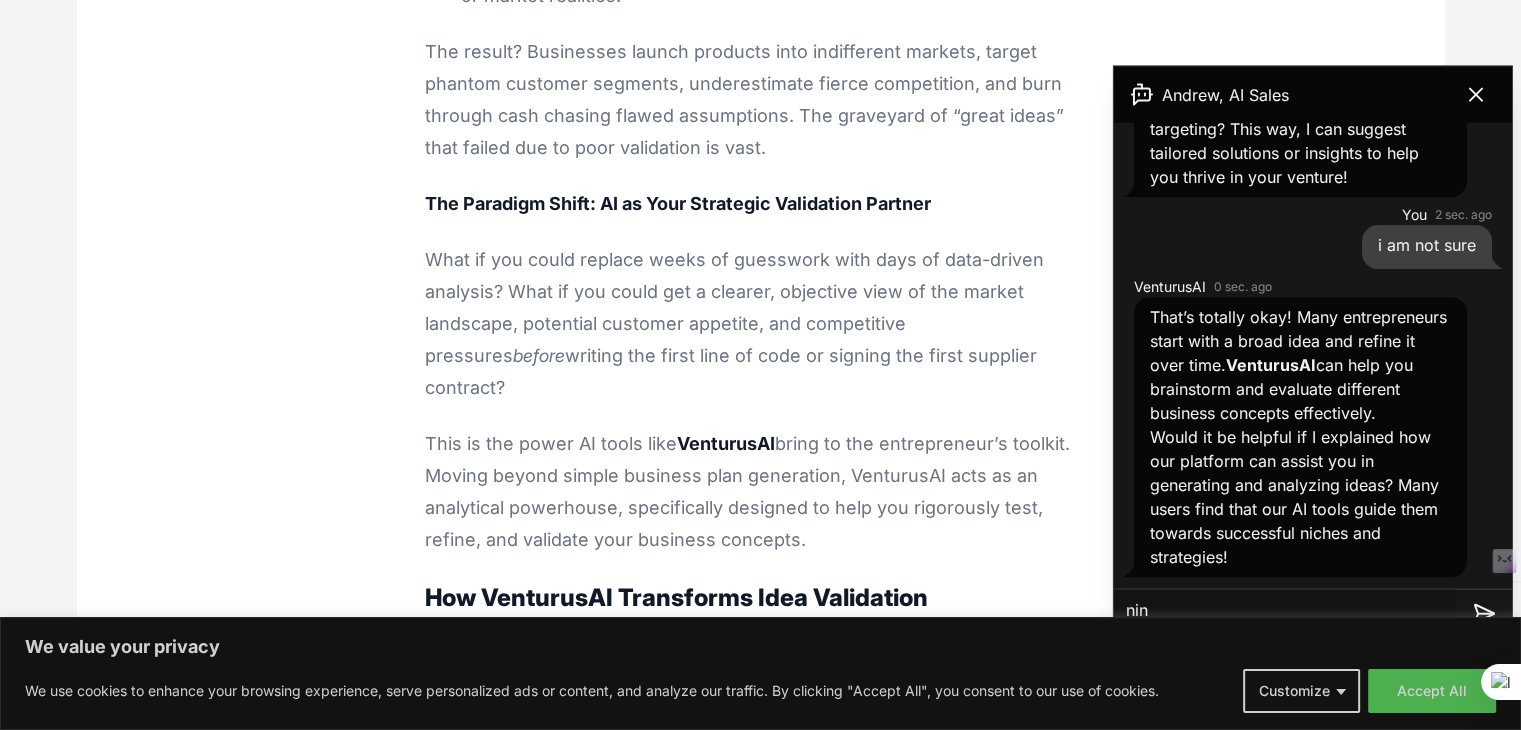 type on "nine" 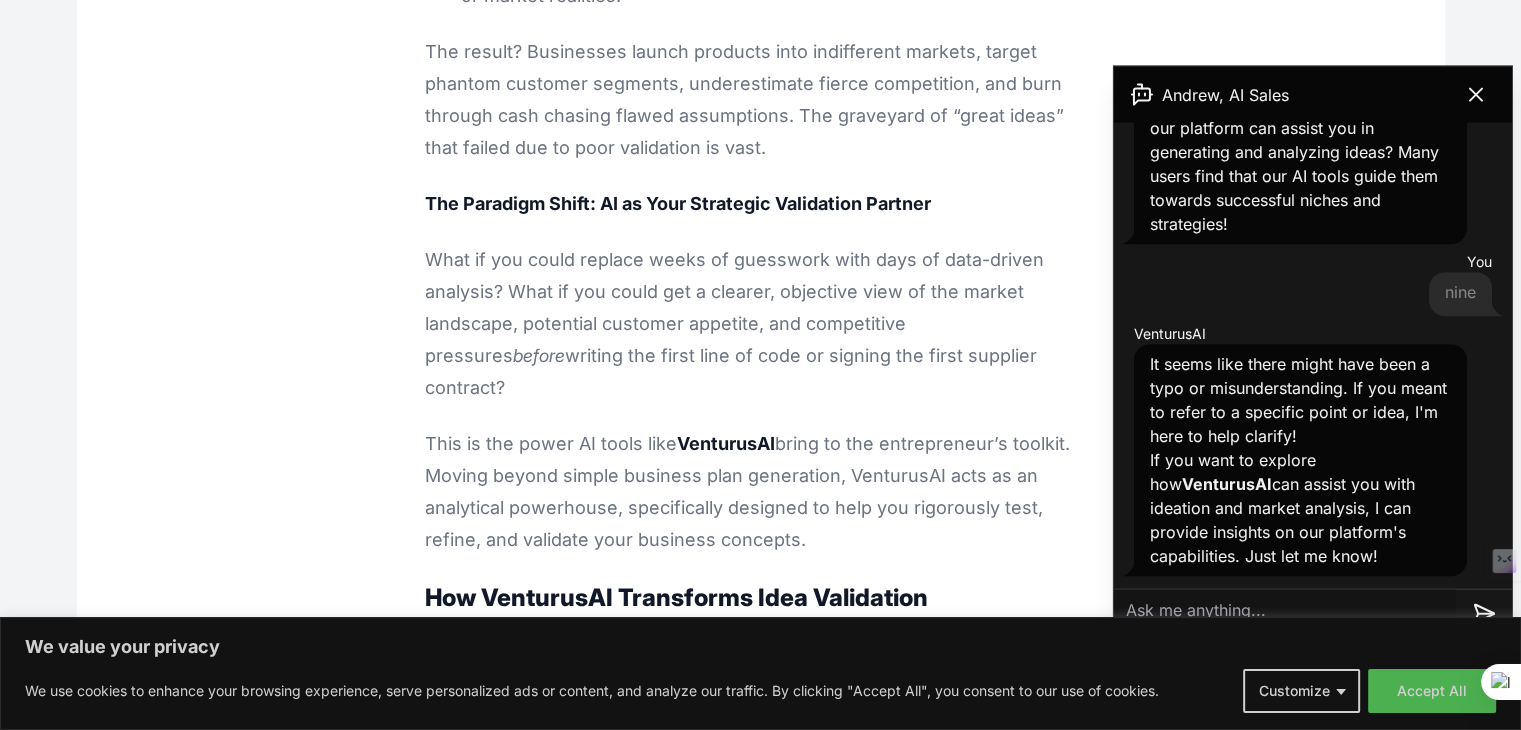 scroll, scrollTop: 1185, scrollLeft: 0, axis: vertical 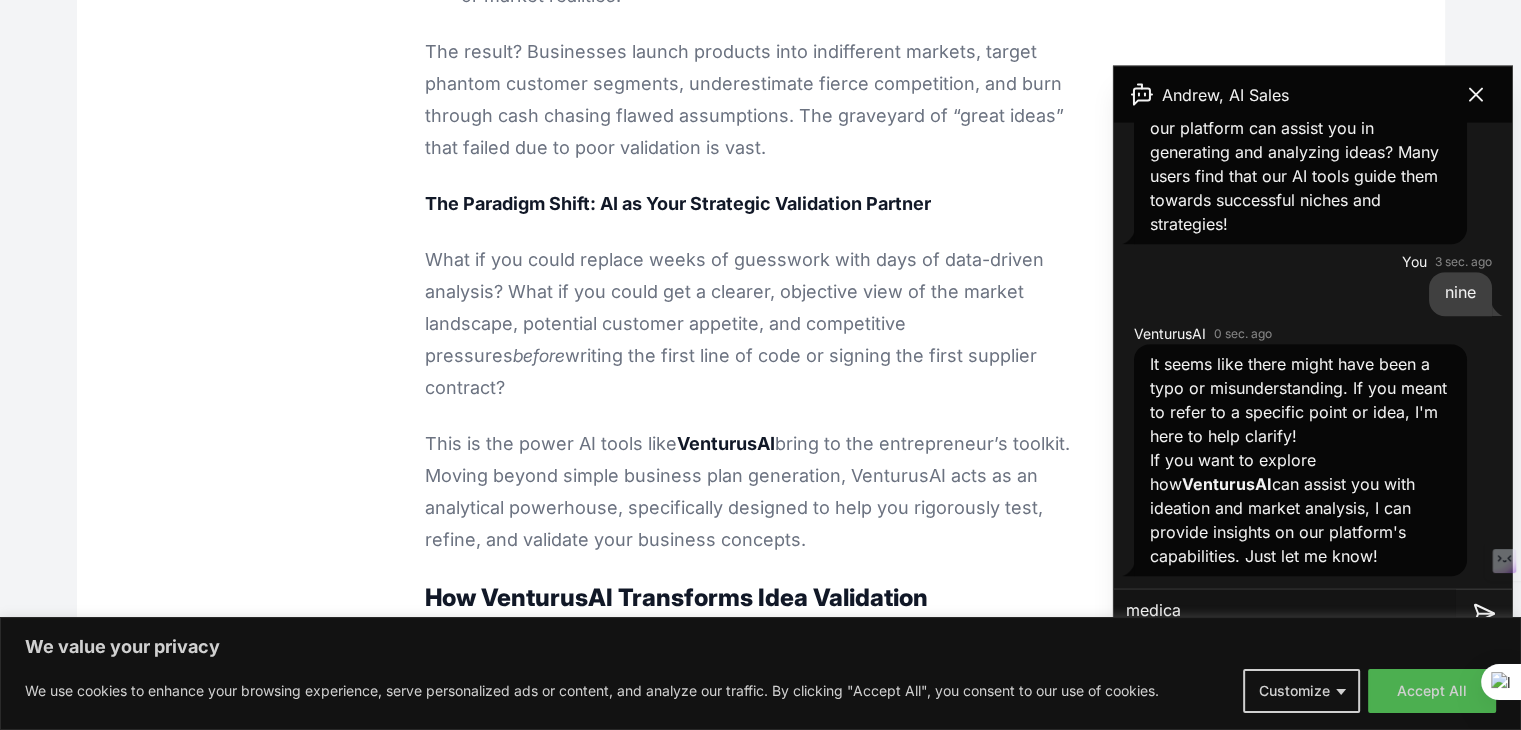 type on "medical" 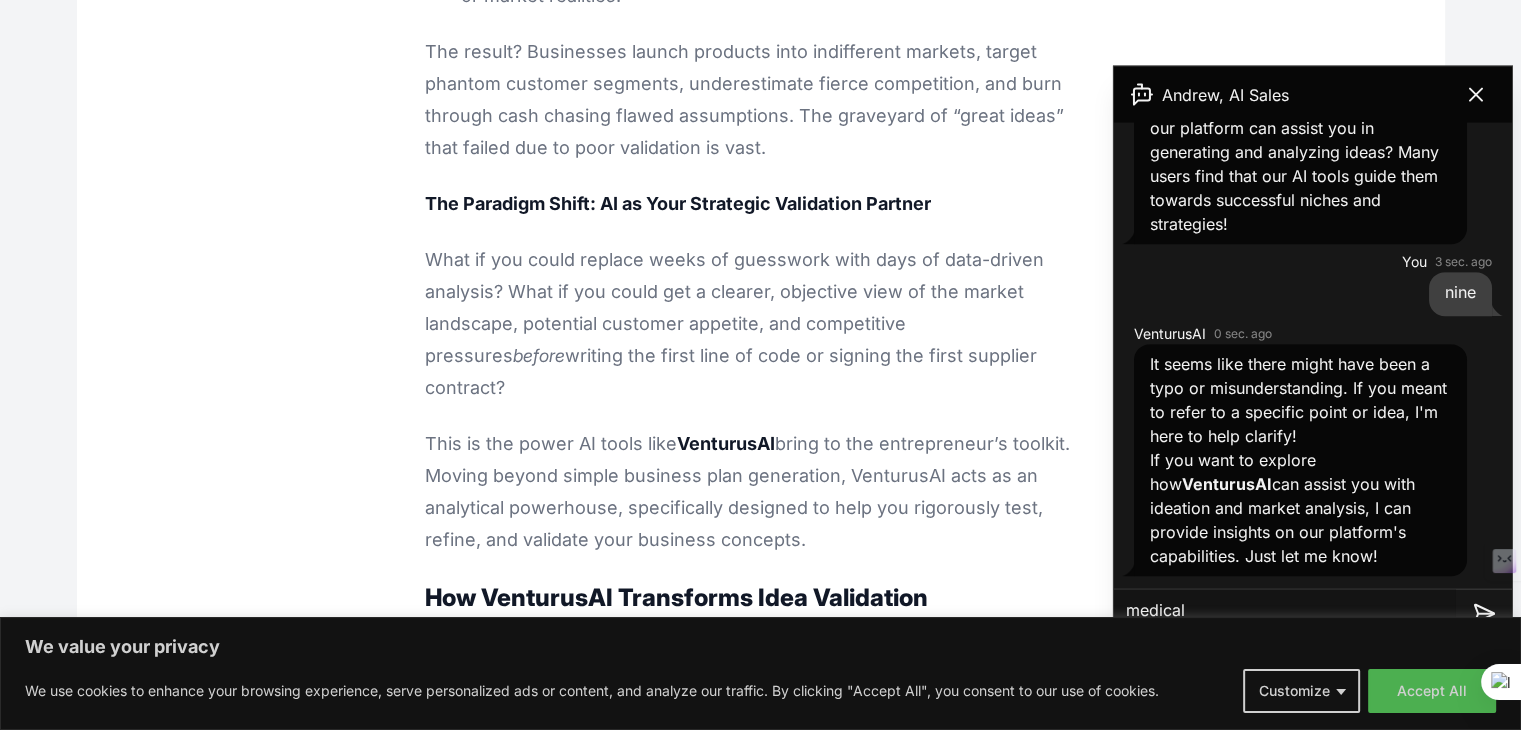 type 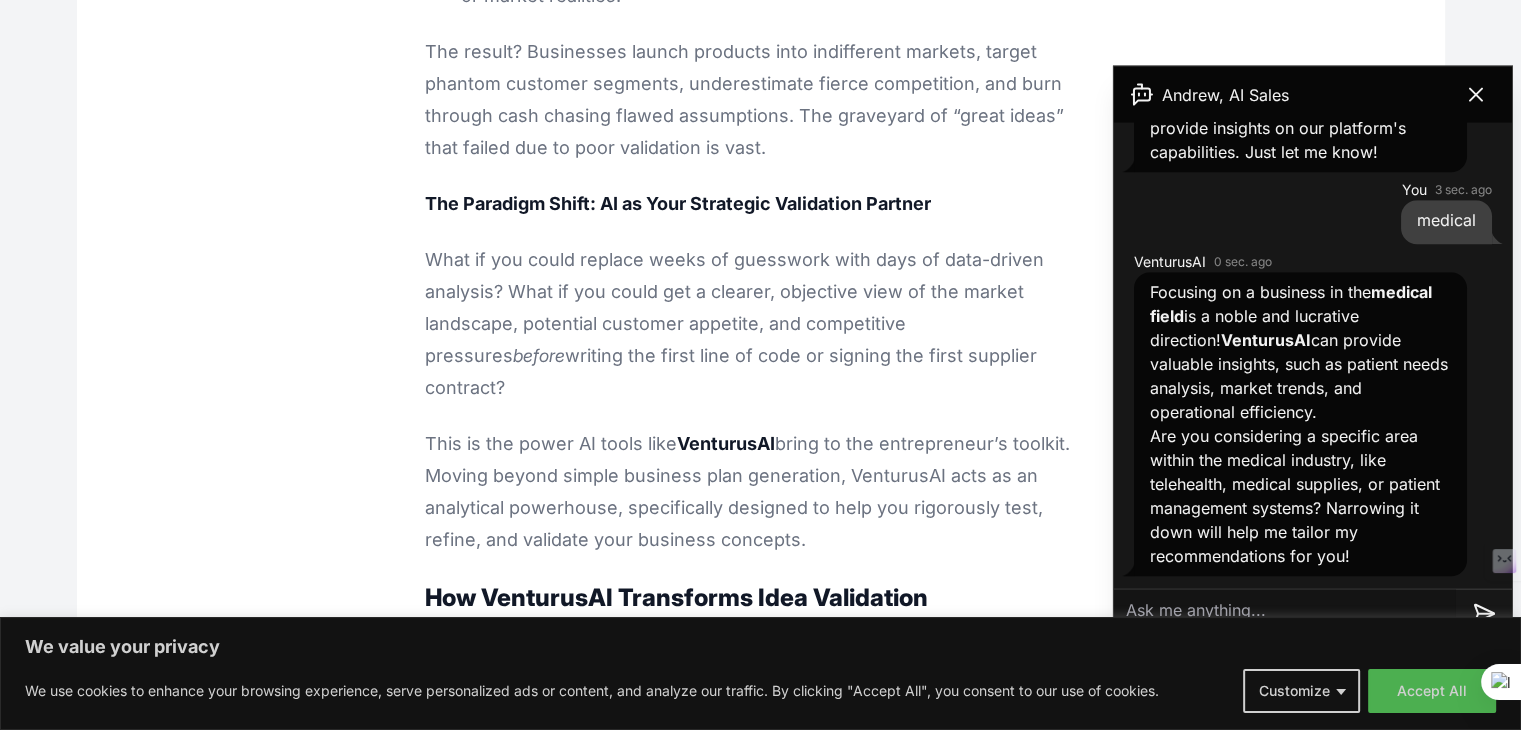 scroll, scrollTop: 1589, scrollLeft: 0, axis: vertical 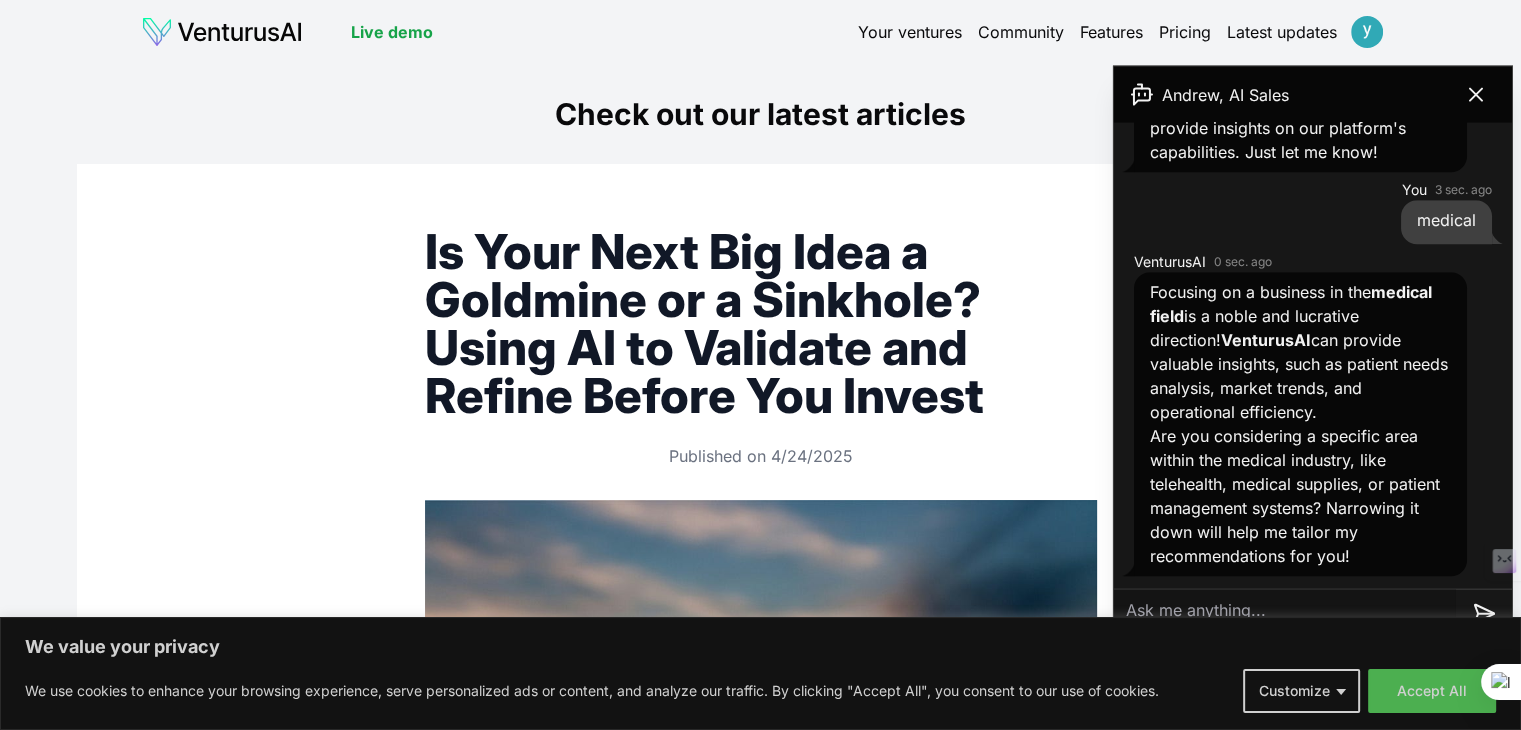 click on "We value your privacy We use cookies to enhance your browsing experience, serve personalized ads or content, and analyze our traffic. By clicking "Accept All", you consent to our use of cookies. Customize    Accept All Customize Consent Preferences   We use cookies to help you navigate efficiently and perform certain functions. You will find detailed information about all cookies under each consent category below. The cookies that are categorized as "Necessary" are stored on your browser as they are essential for enabling the basic functionalities of the site. ... Show more Necessary Always Active Necessary cookies are required to enable the basic features of this site, such as providing secure log-in or adjusting your consent preferences. These cookies do not store any personally identifiable data. Cookie cookieyes-consent Duration 1 year Description Cookie __cf_bm Duration 1 hour Description This cookie, set by Cloudflare, is used to support Cloudflare Bot Management.  Cookie _cfuvid Duration session lidc" at bounding box center [760, 365] 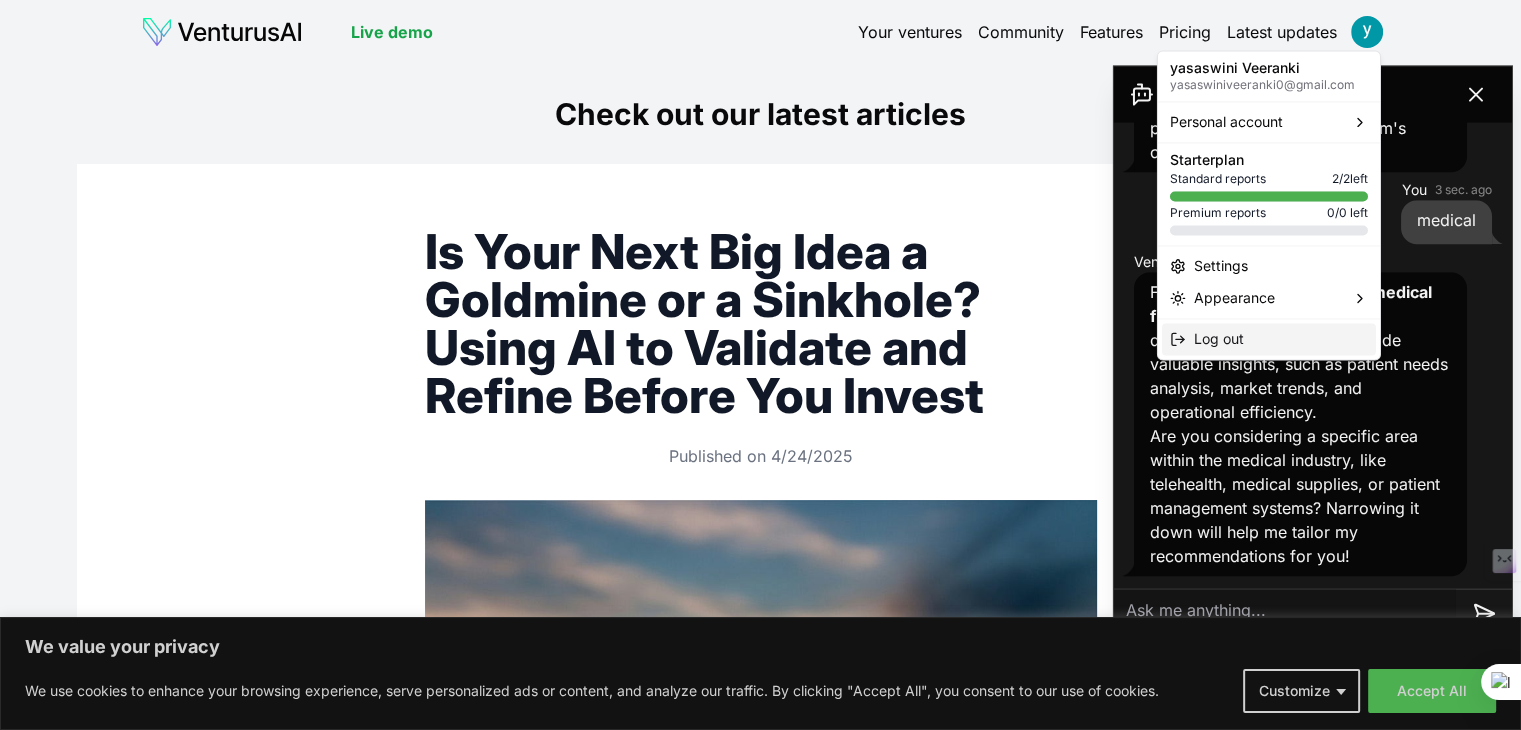 click on "Log out" at bounding box center (1219, 339) 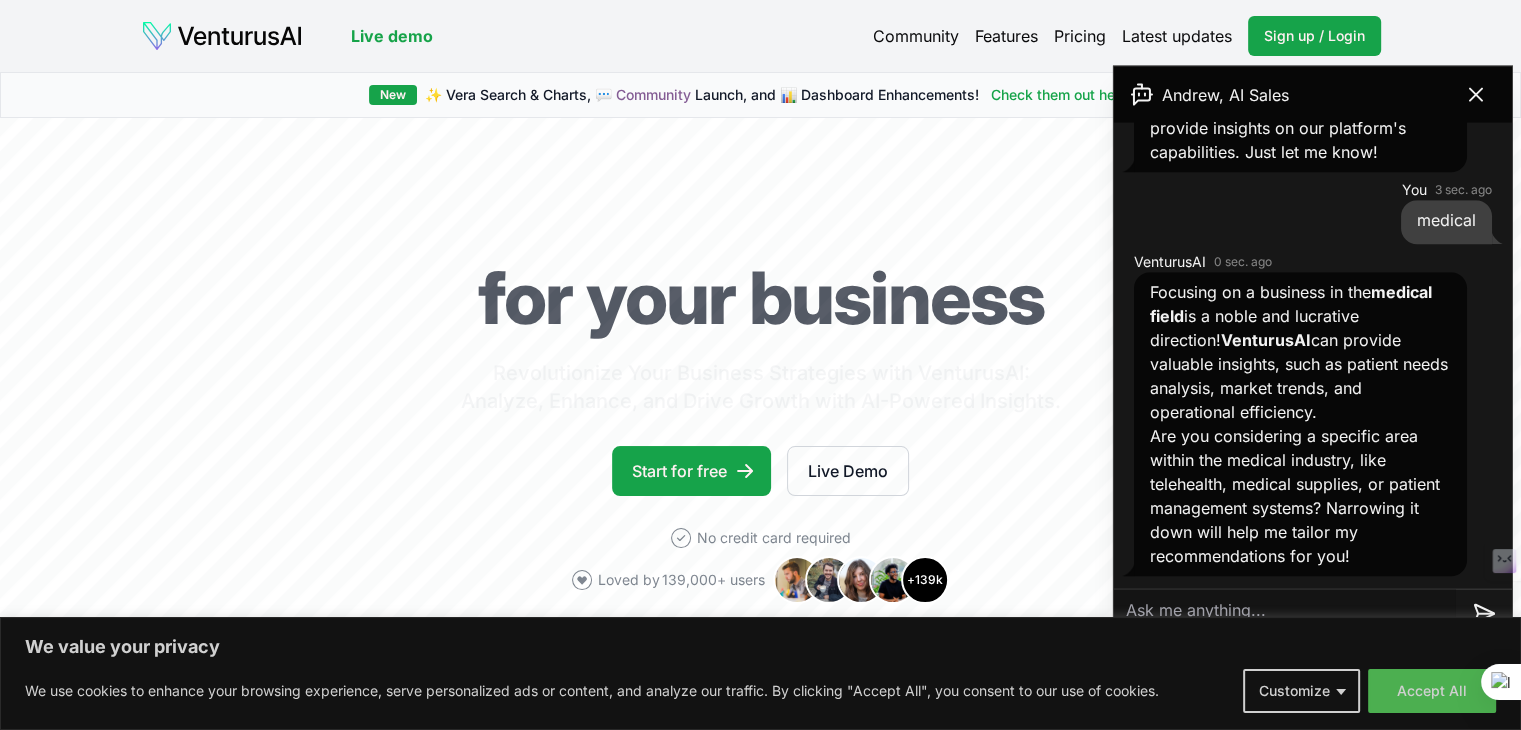 scroll, scrollTop: 0, scrollLeft: 0, axis: both 